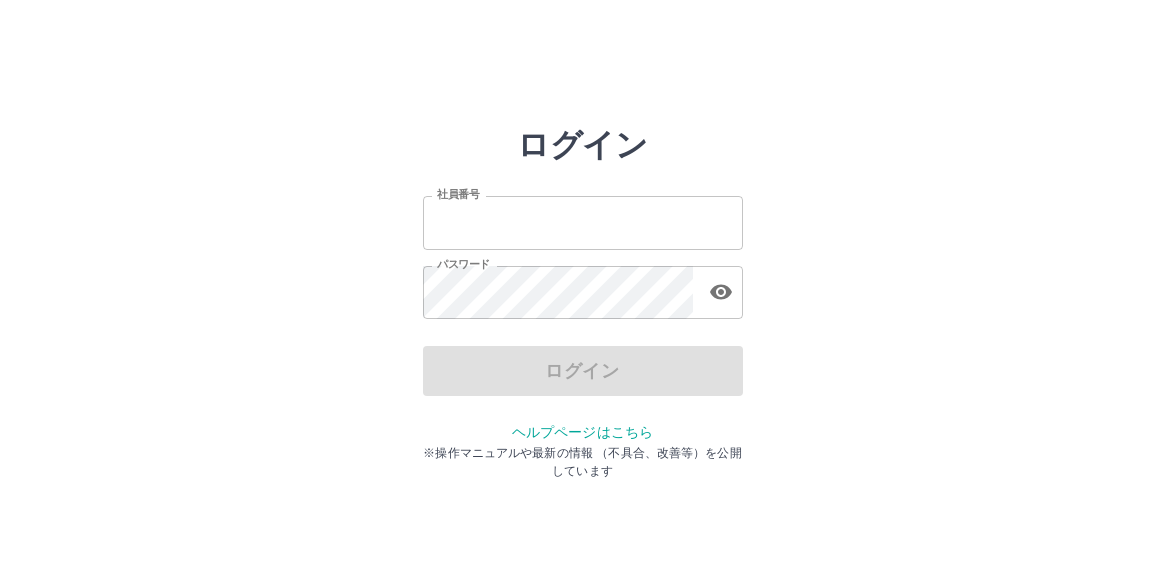 scroll, scrollTop: 0, scrollLeft: 0, axis: both 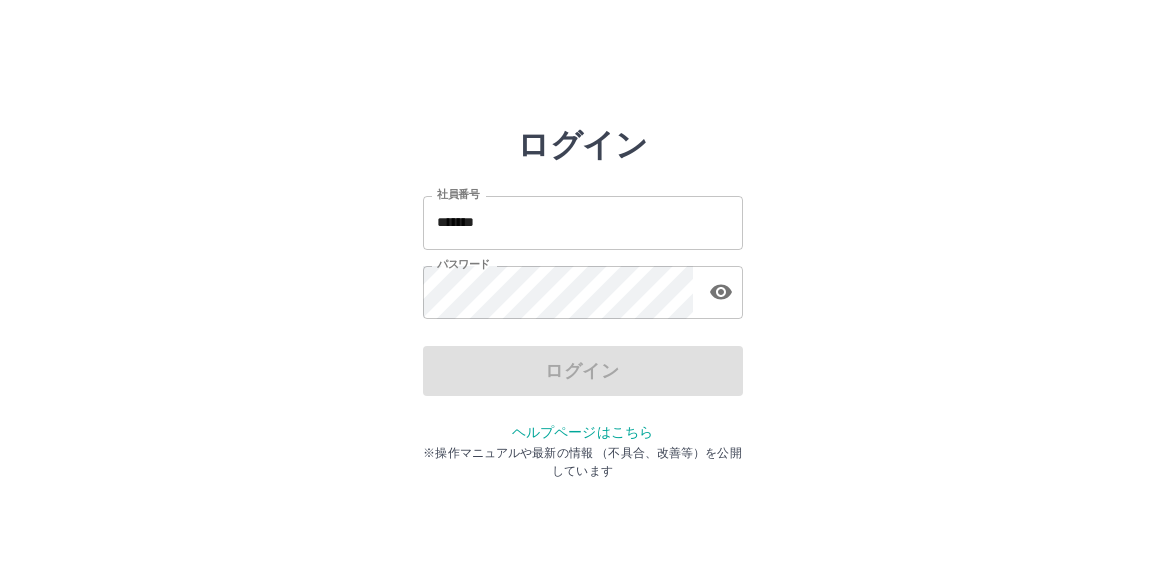 click on "ログイン 社員番号 ******* 社員番号 パスワード パスワード ログイン ヘルプページはこちら ※操作マニュアルや最新の情報 （不具合、改善等）を公開しています" at bounding box center [582, 286] 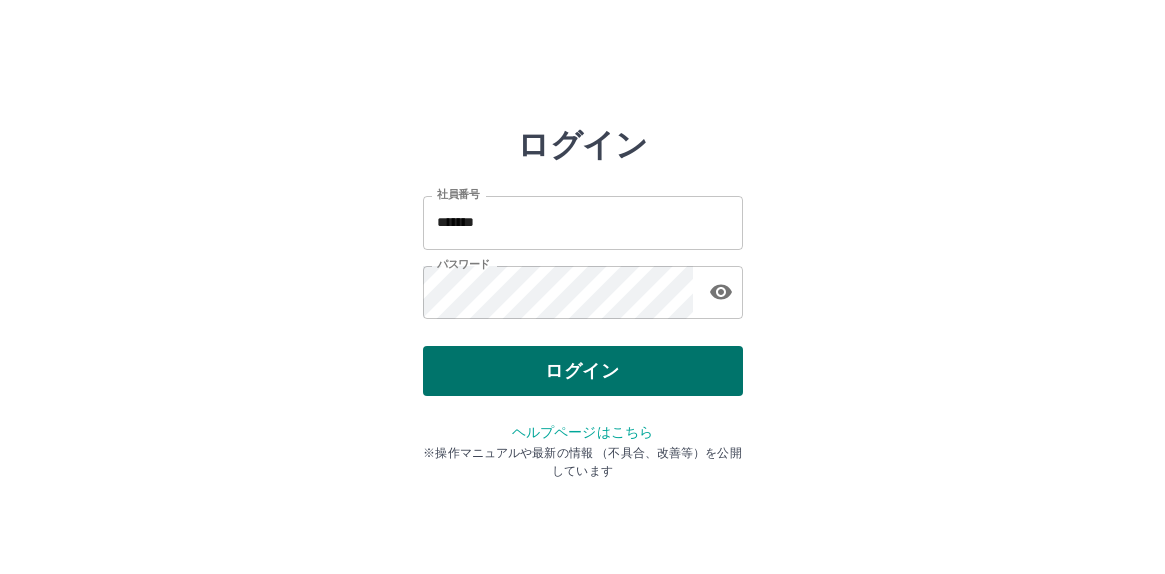 click on "ログイン" at bounding box center [583, 371] 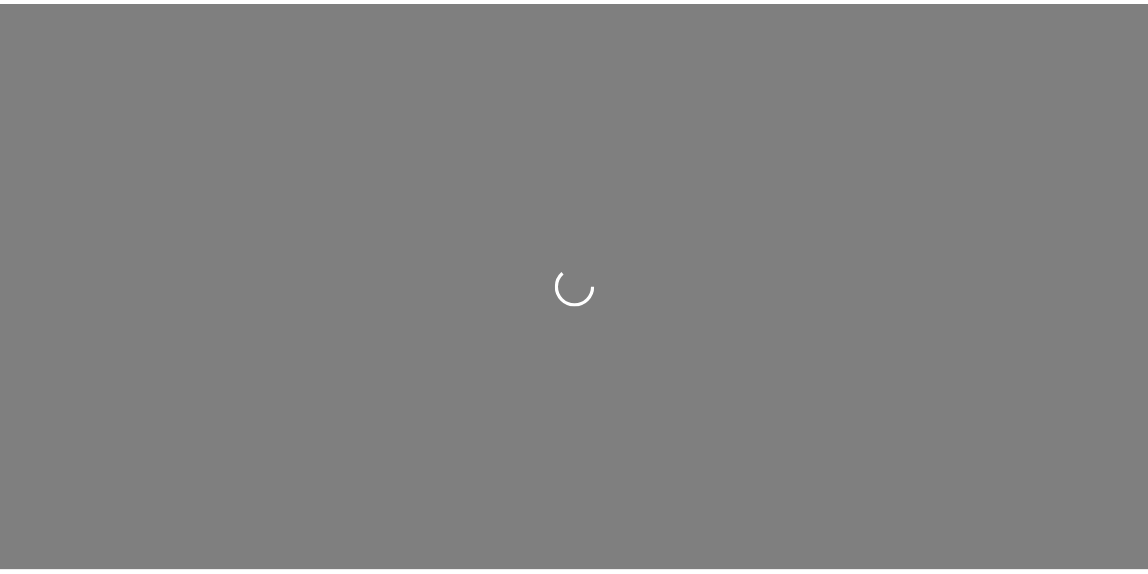 scroll, scrollTop: 0, scrollLeft: 0, axis: both 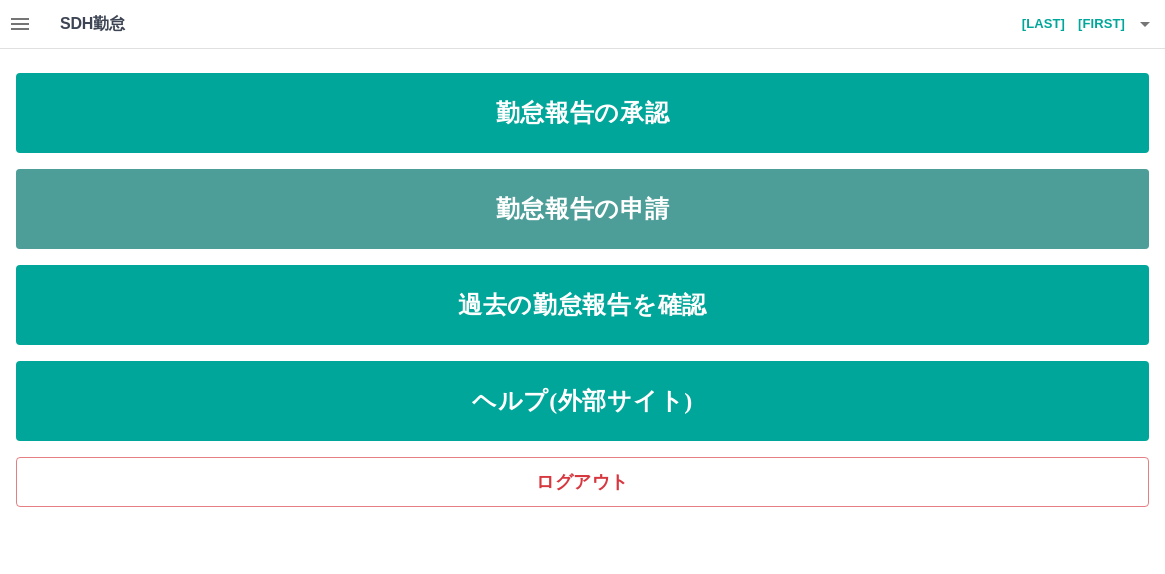 click on "勤怠報告の申請" at bounding box center [582, 209] 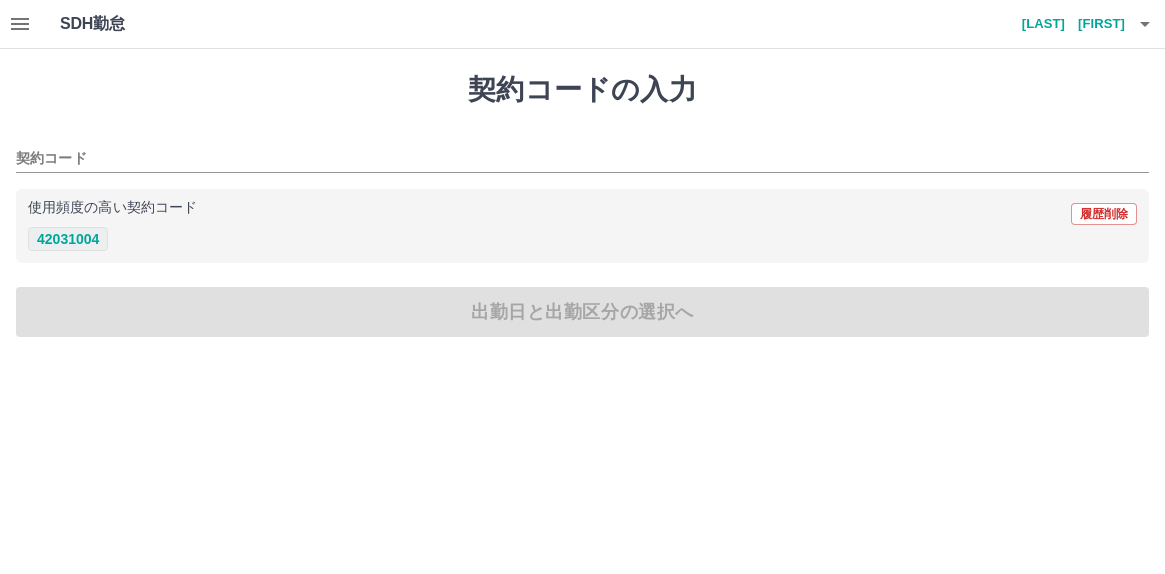 click on "42031004" at bounding box center (68, 239) 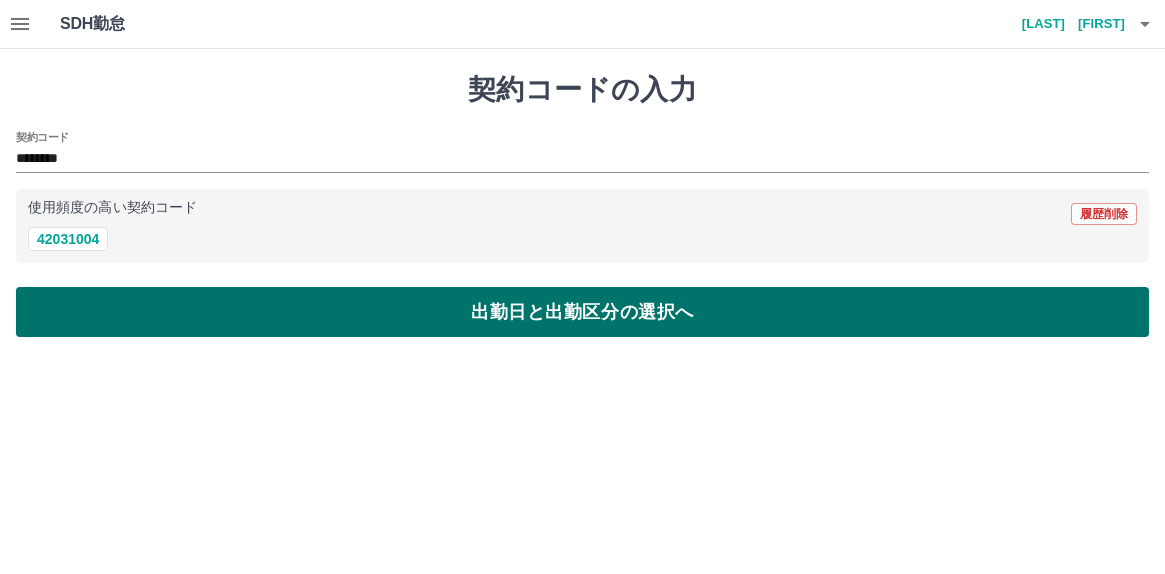 click on "出勤日と出勤区分の選択へ" at bounding box center (582, 312) 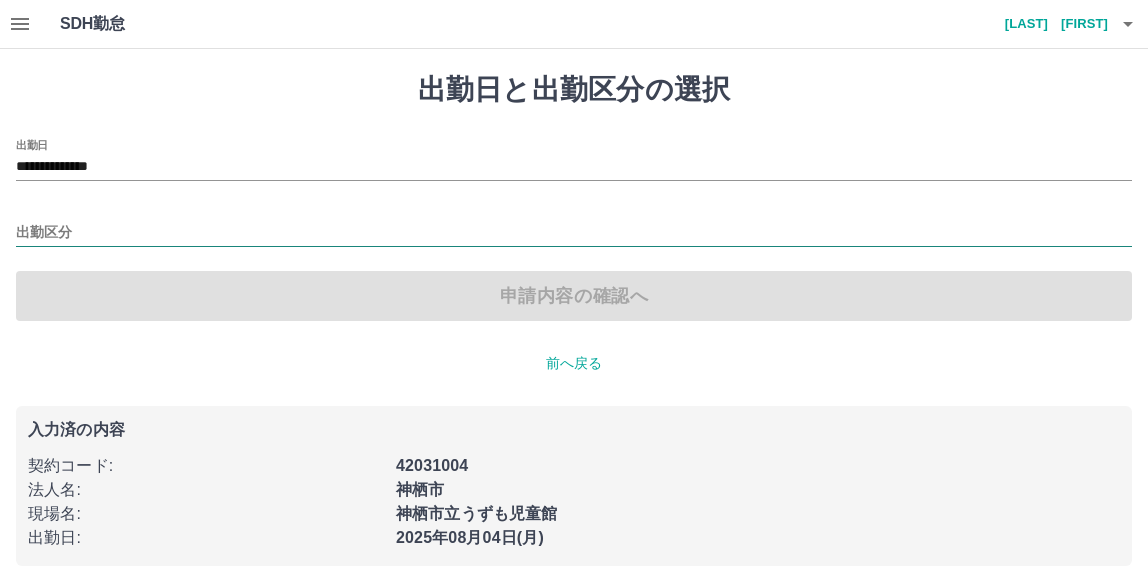 click on "出勤区分" at bounding box center [574, 233] 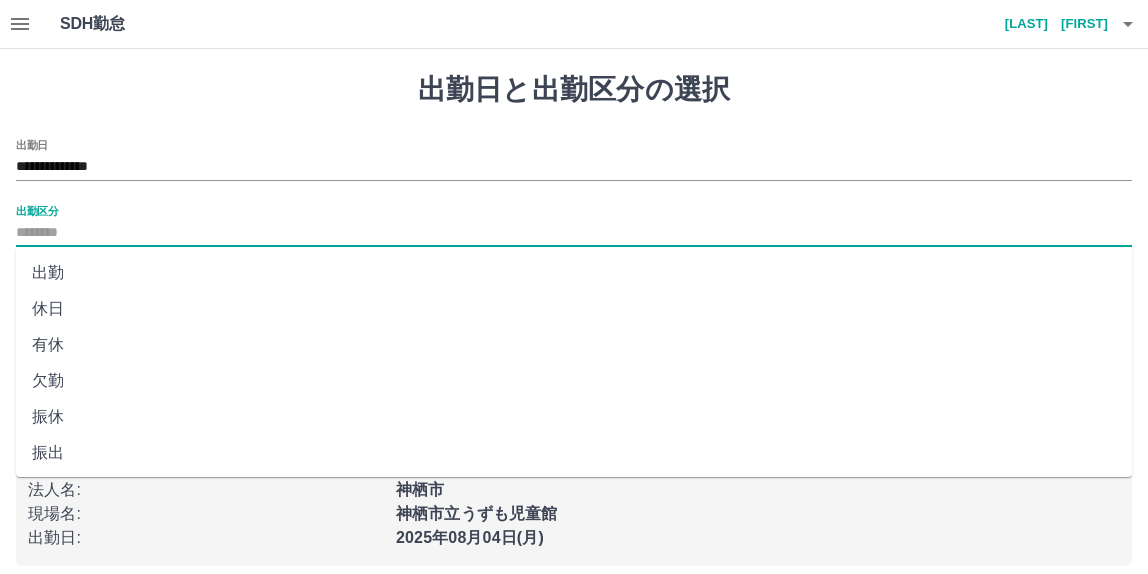 click on "出勤" at bounding box center (574, 273) 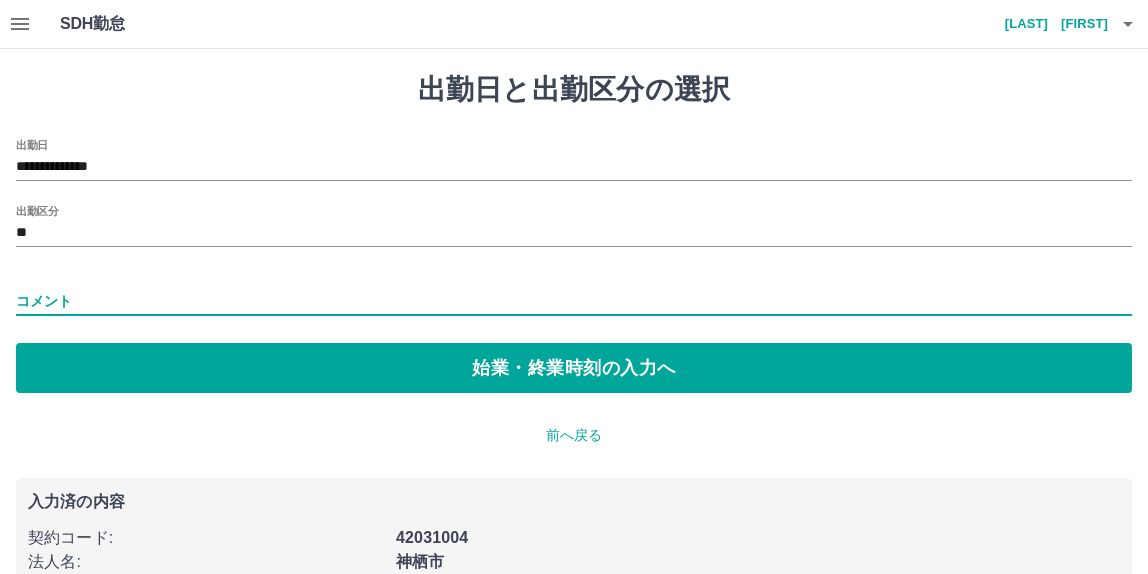 click on "コメント" at bounding box center [574, 301] 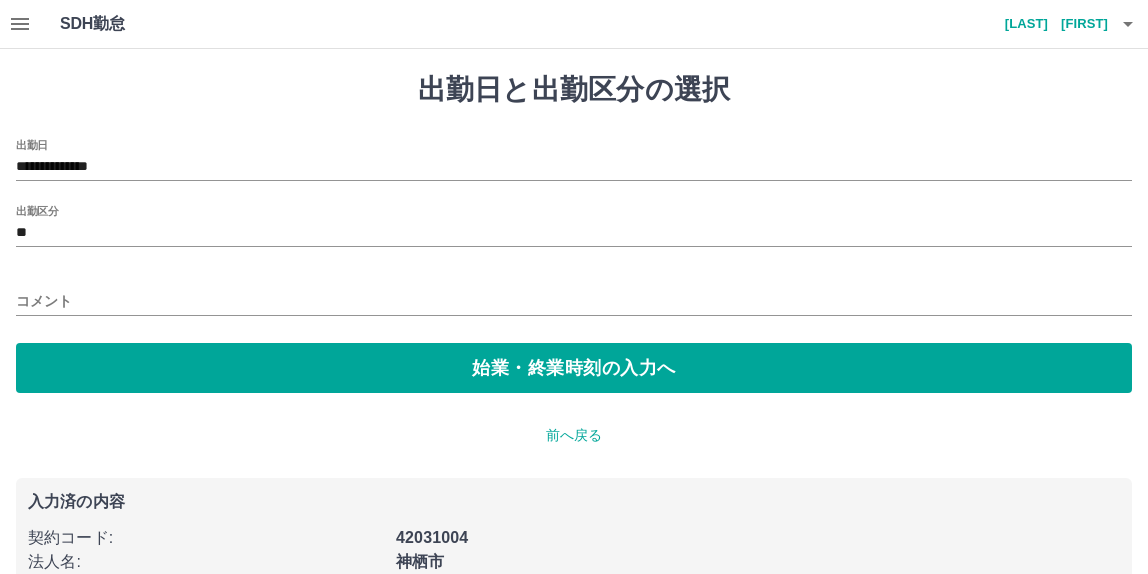 click on "**********" at bounding box center (574, 266) 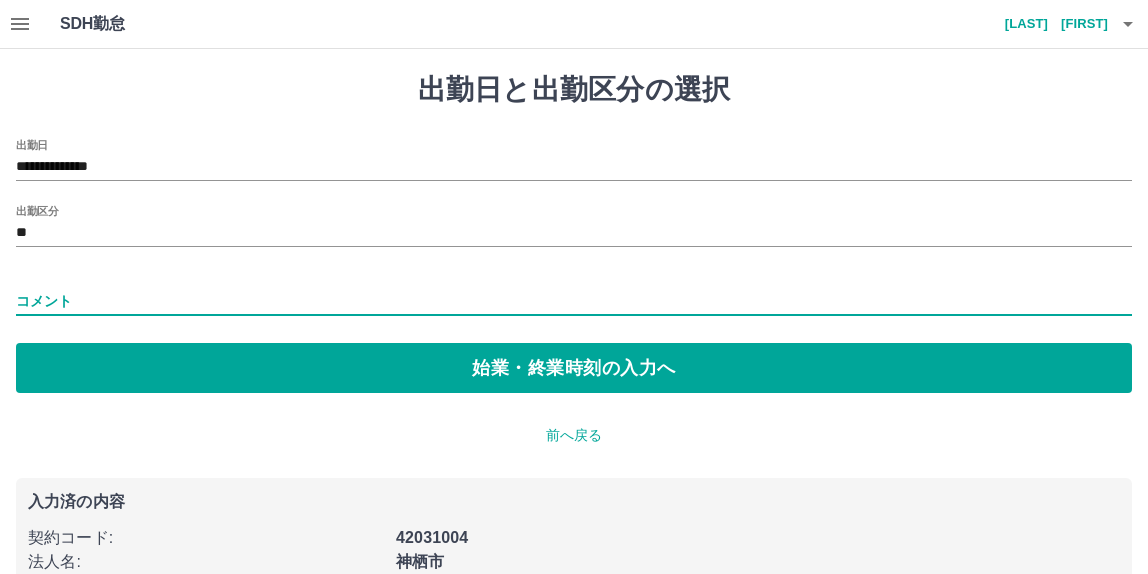 type on "*****" 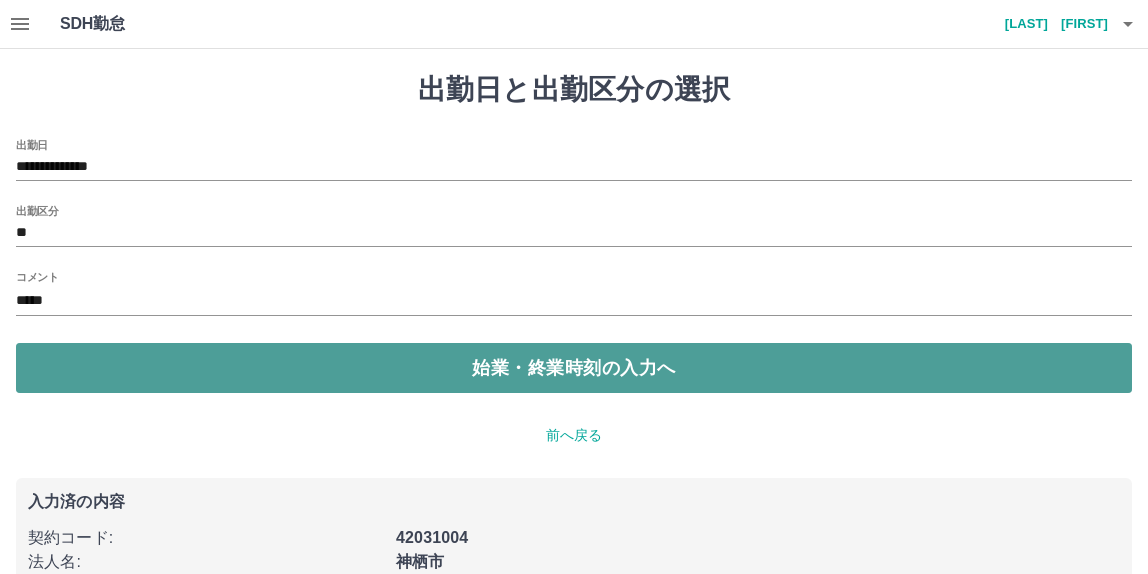 click on "始業・終業時刻の入力へ" at bounding box center (574, 368) 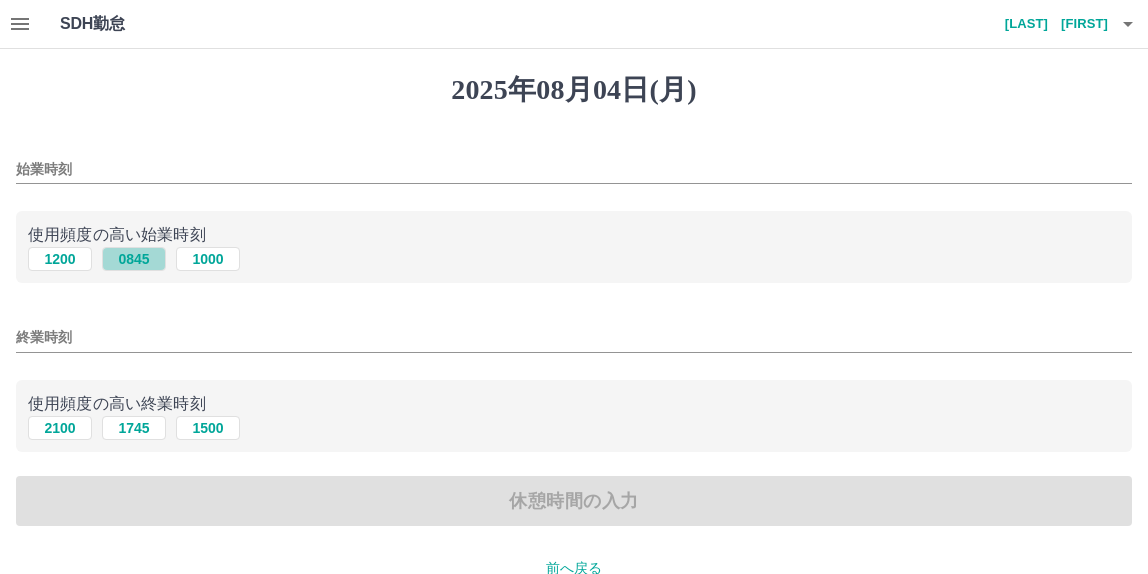 click on "0845" at bounding box center (134, 259) 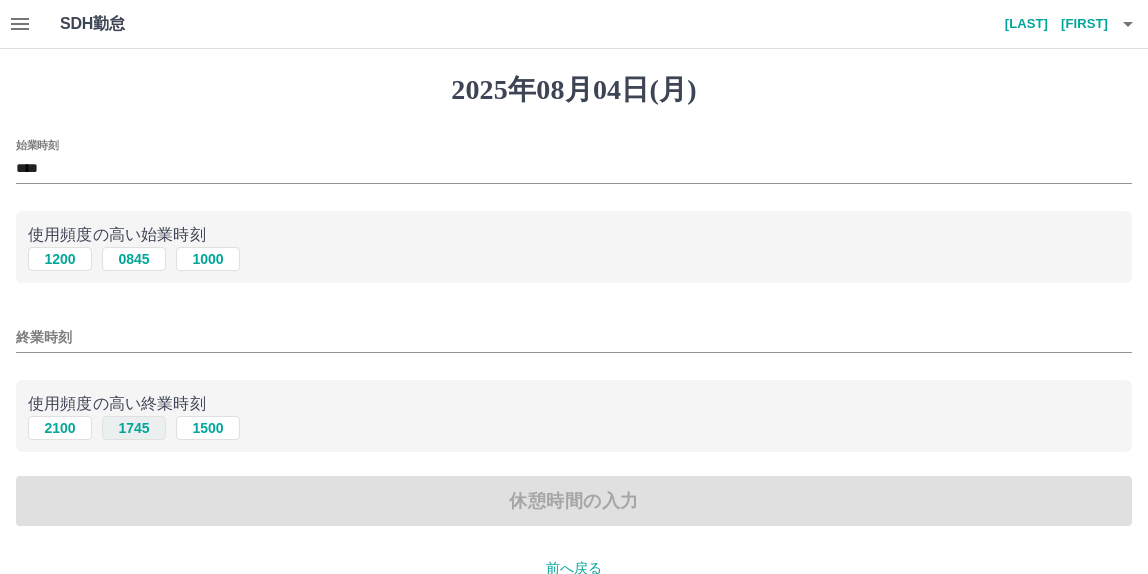 click on "1745" at bounding box center [134, 428] 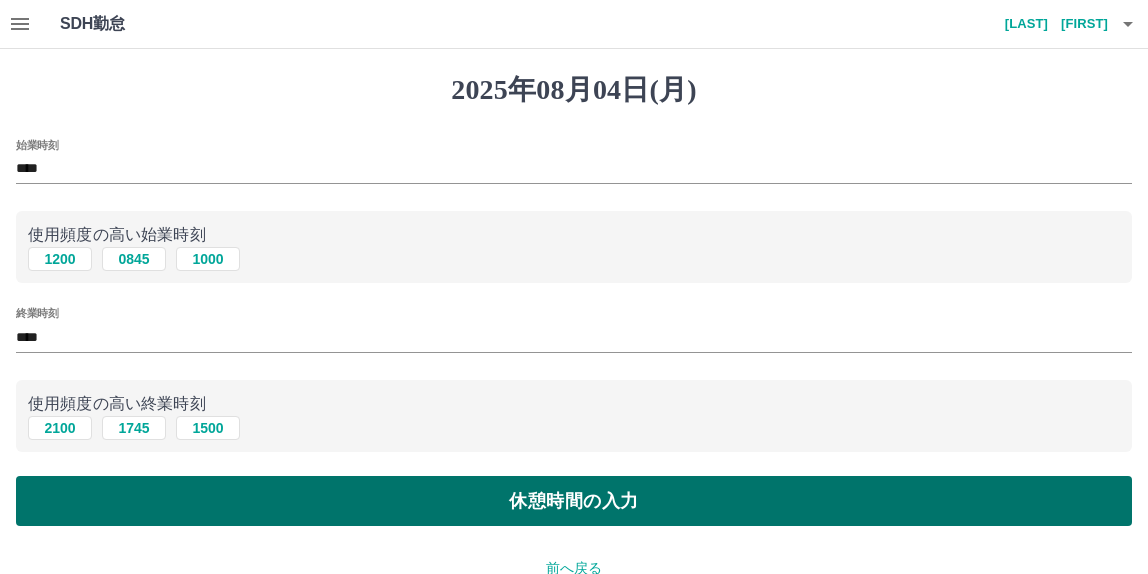 drag, startPoint x: 150, startPoint y: 524, endPoint x: 155, endPoint y: 512, distance: 13 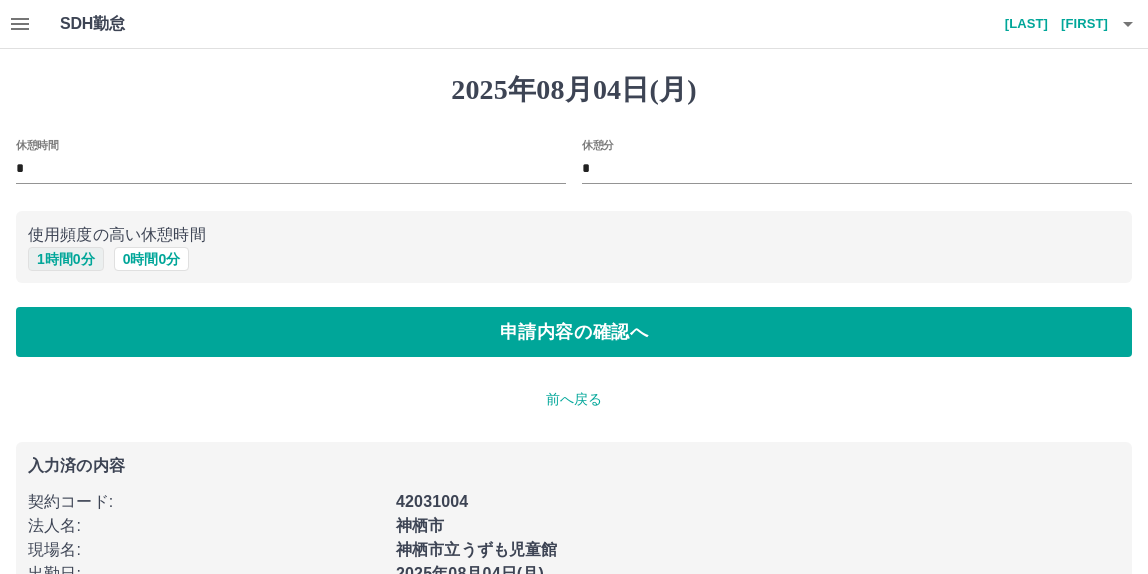 click on "1 時間 0 分" at bounding box center (66, 259) 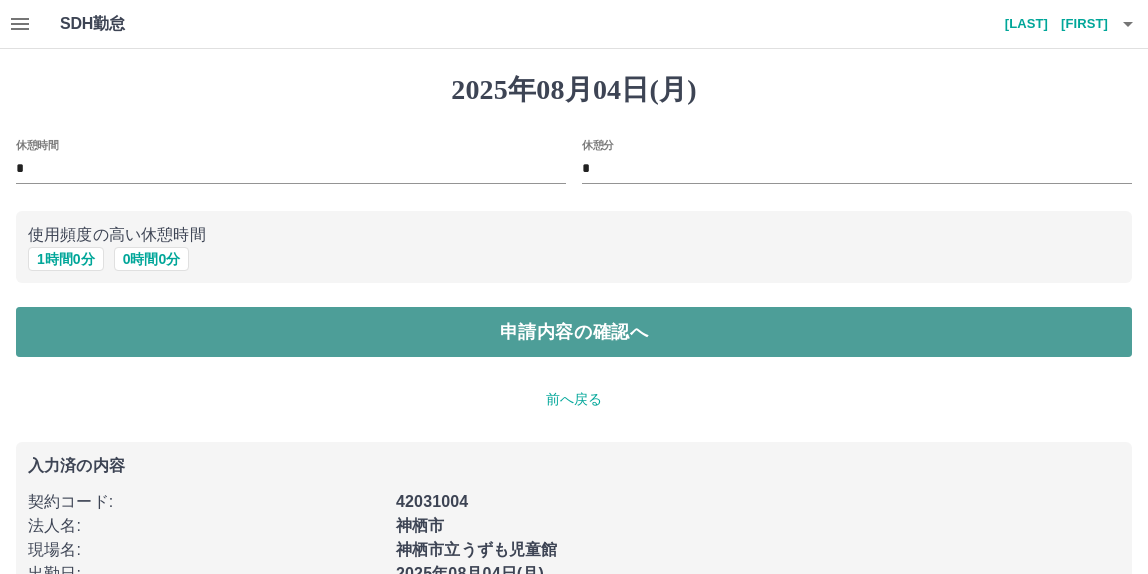 click on "申請内容の確認へ" at bounding box center [574, 332] 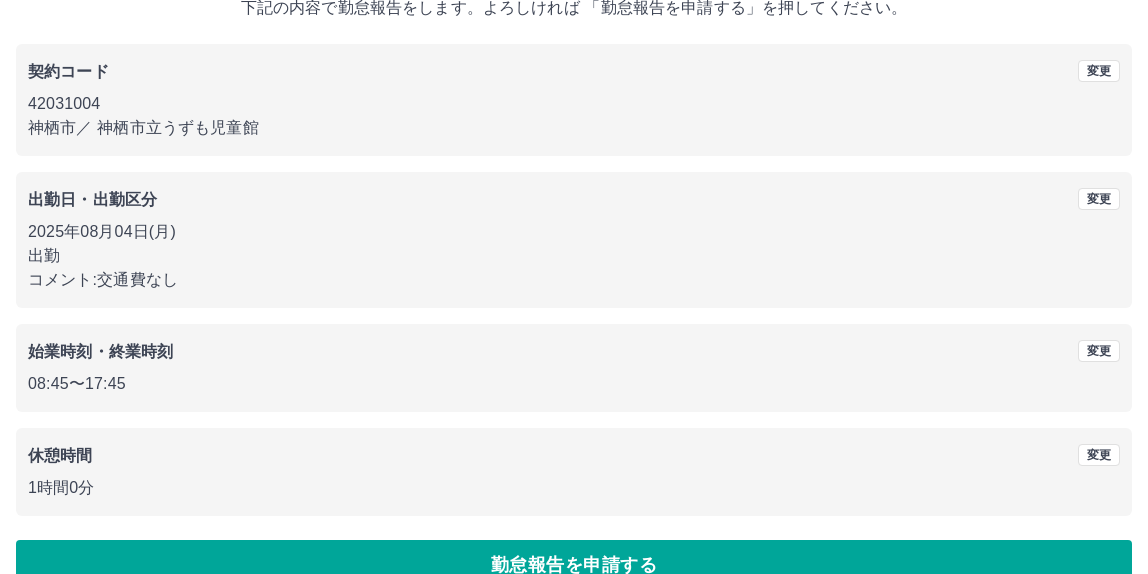 scroll, scrollTop: 175, scrollLeft: 0, axis: vertical 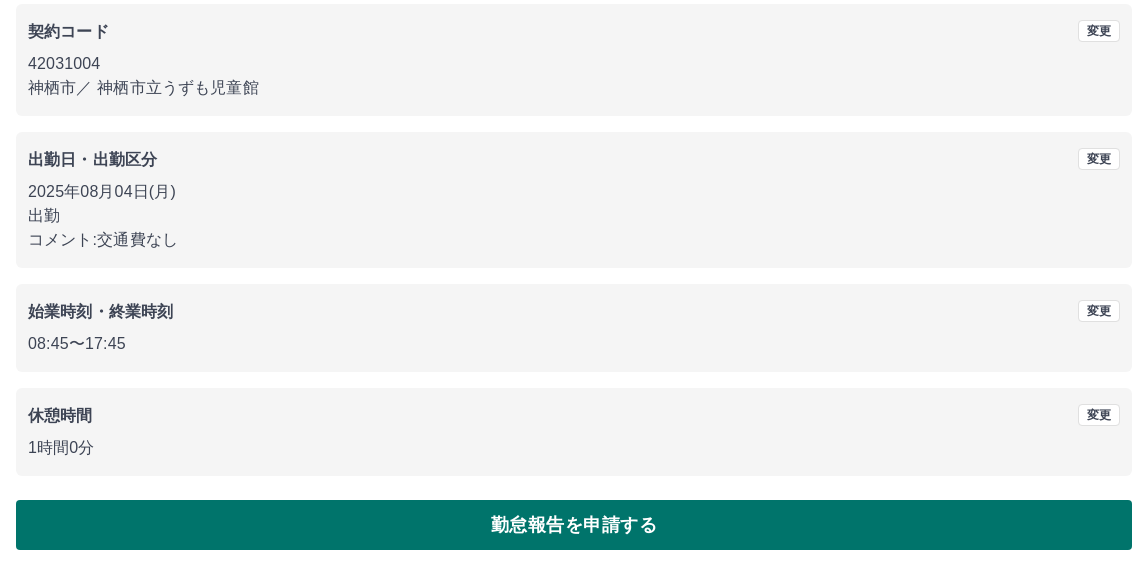 click on "勤怠報告を申請する" at bounding box center (574, 525) 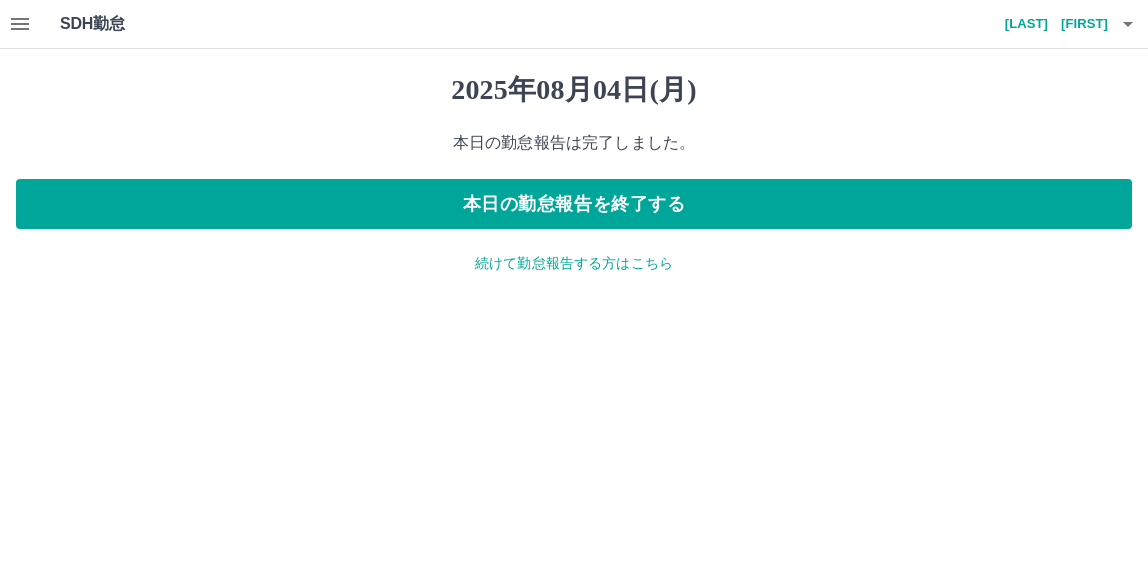 scroll, scrollTop: 0, scrollLeft: 0, axis: both 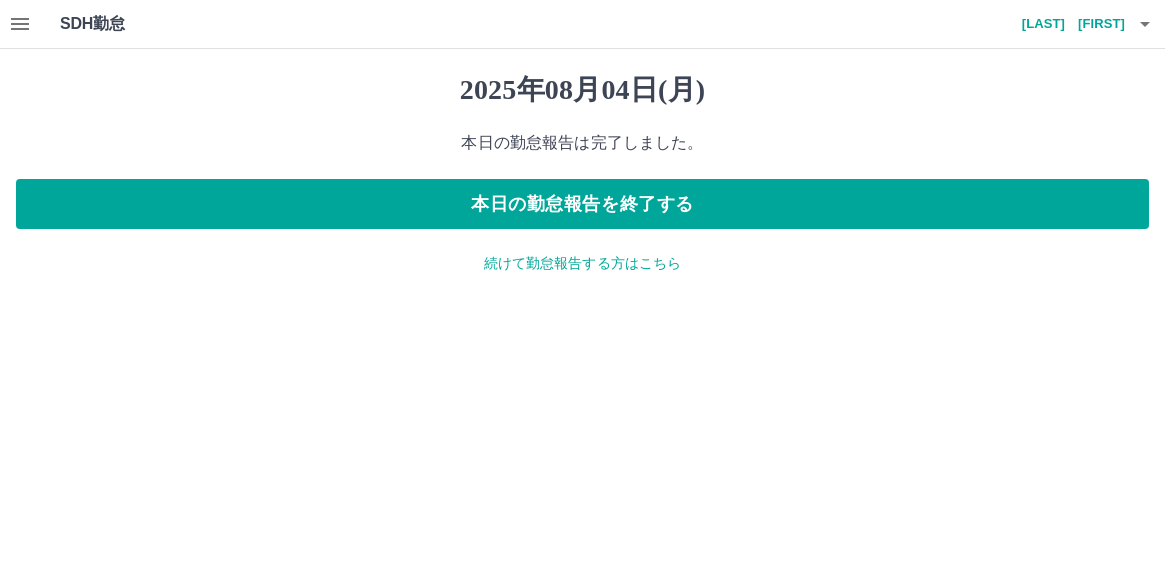 click 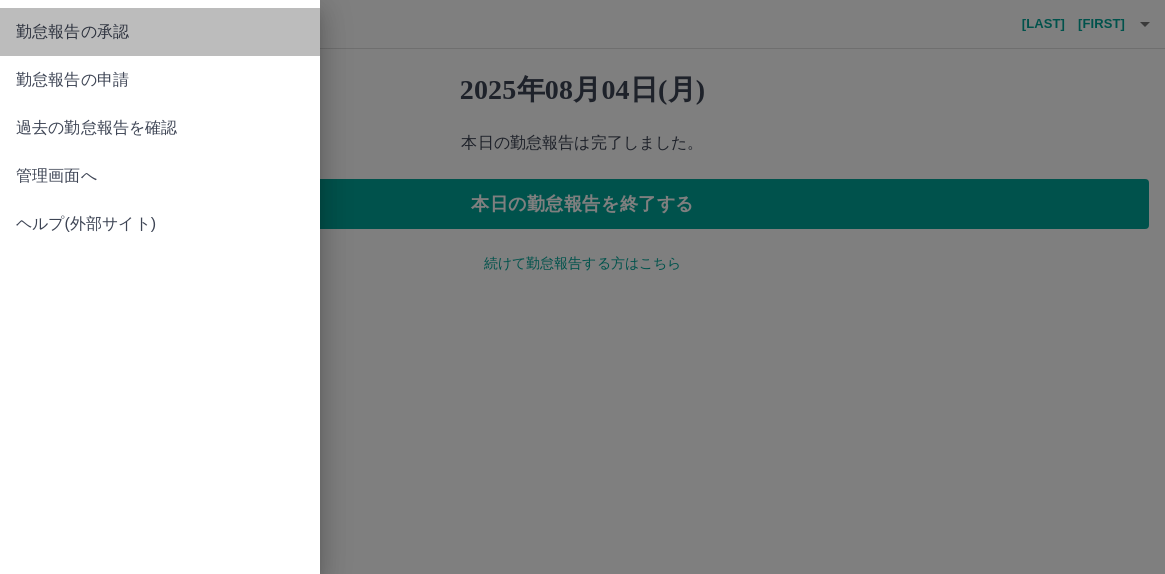 click on "勤怠報告の承認" at bounding box center (160, 32) 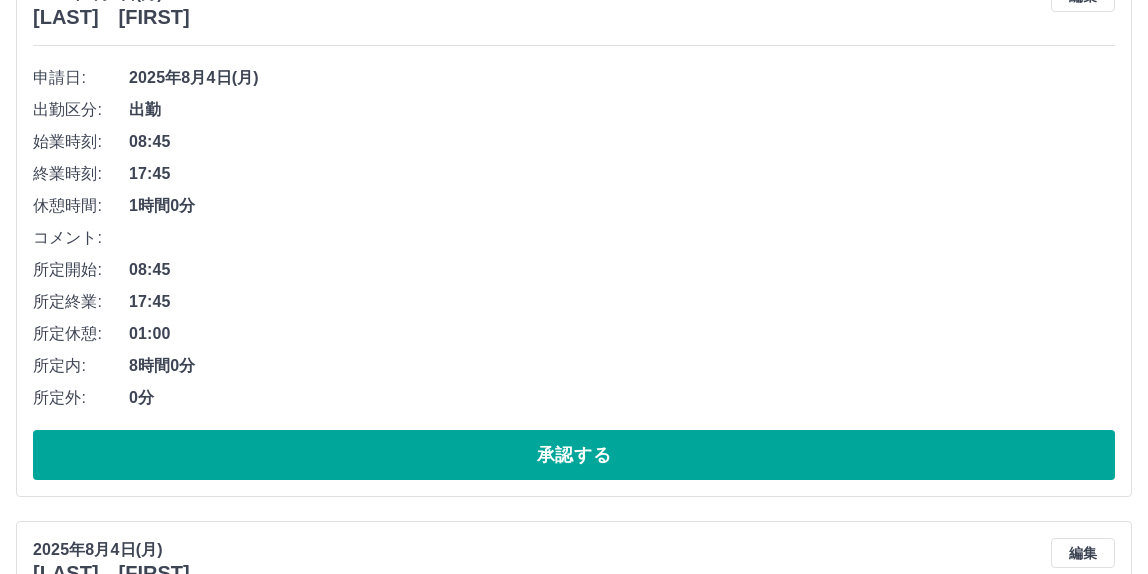 scroll, scrollTop: 287, scrollLeft: 0, axis: vertical 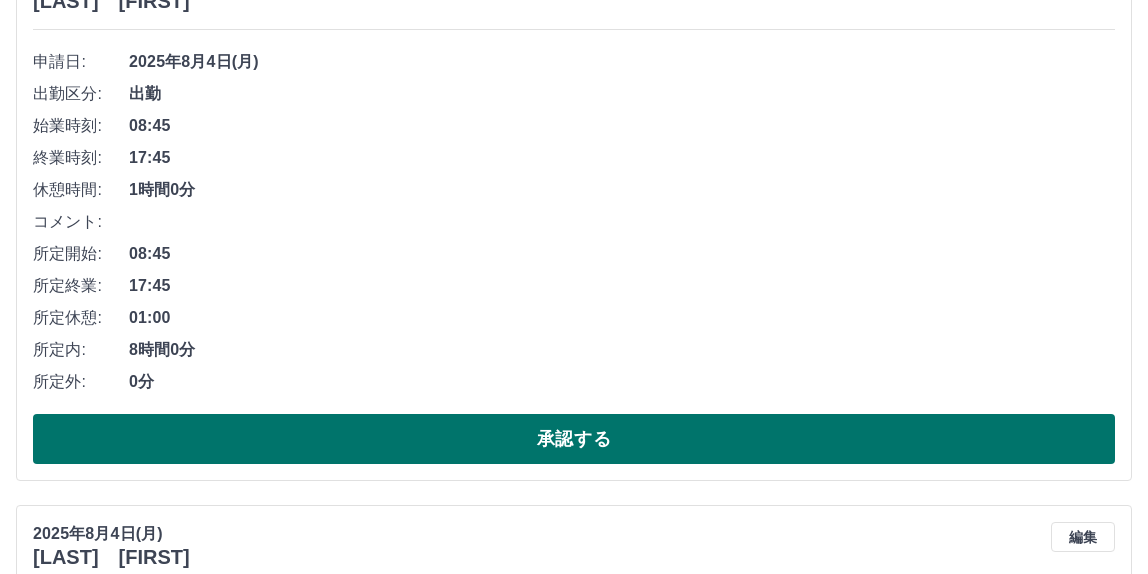 click on "承認する" at bounding box center [574, 439] 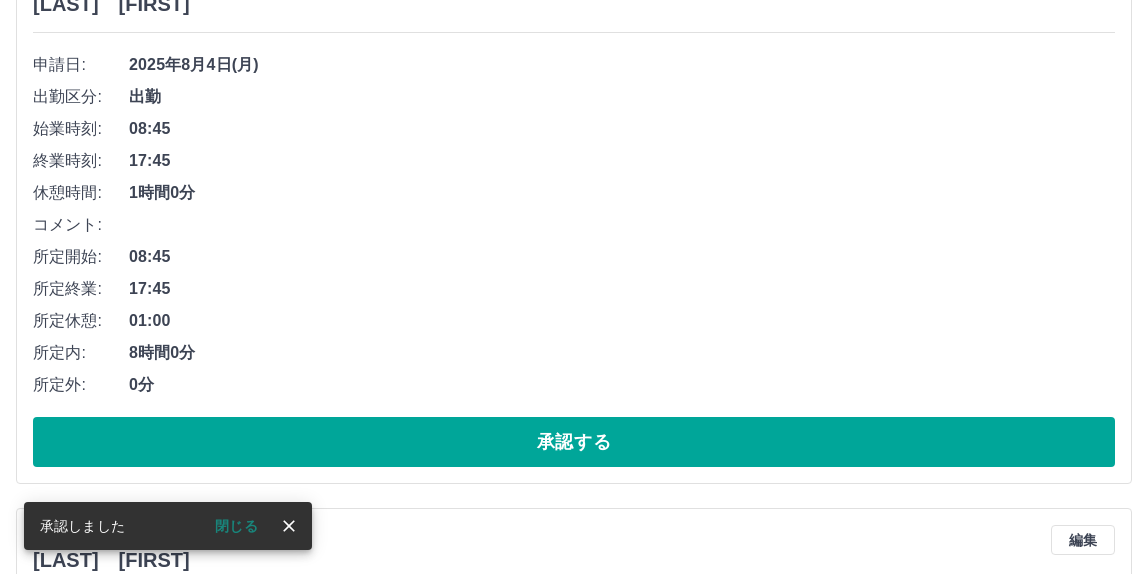 scroll, scrollTop: 287, scrollLeft: 0, axis: vertical 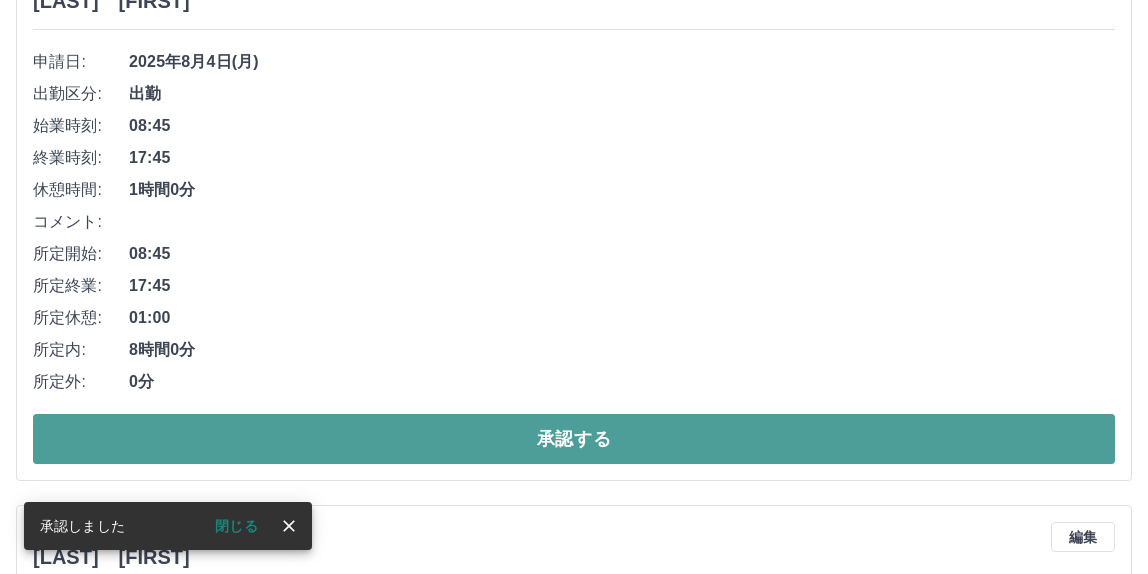 click on "承認する" at bounding box center [574, 439] 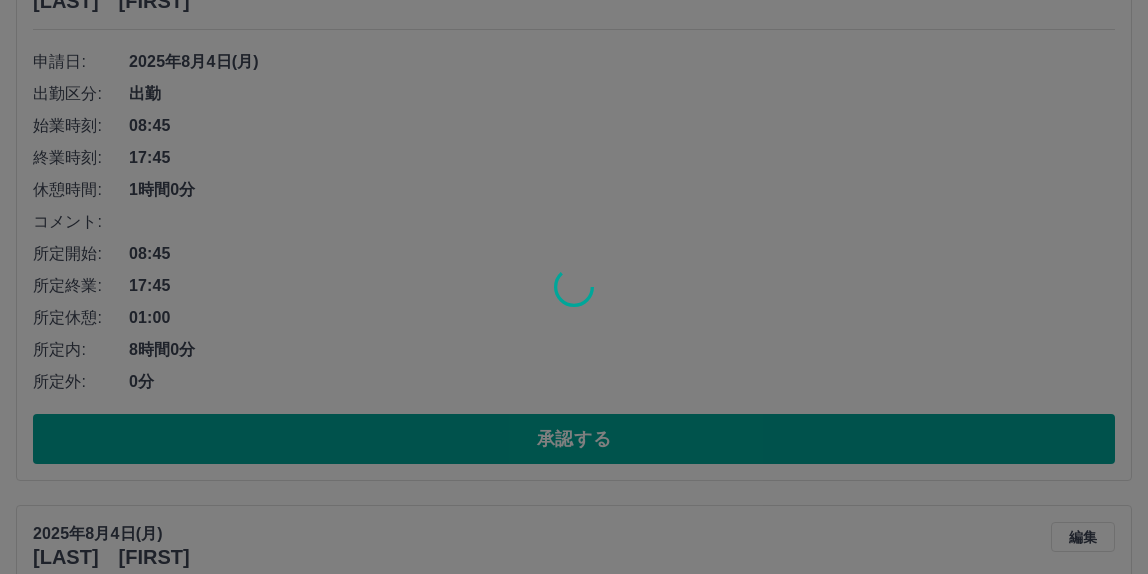scroll, scrollTop: 0, scrollLeft: 0, axis: both 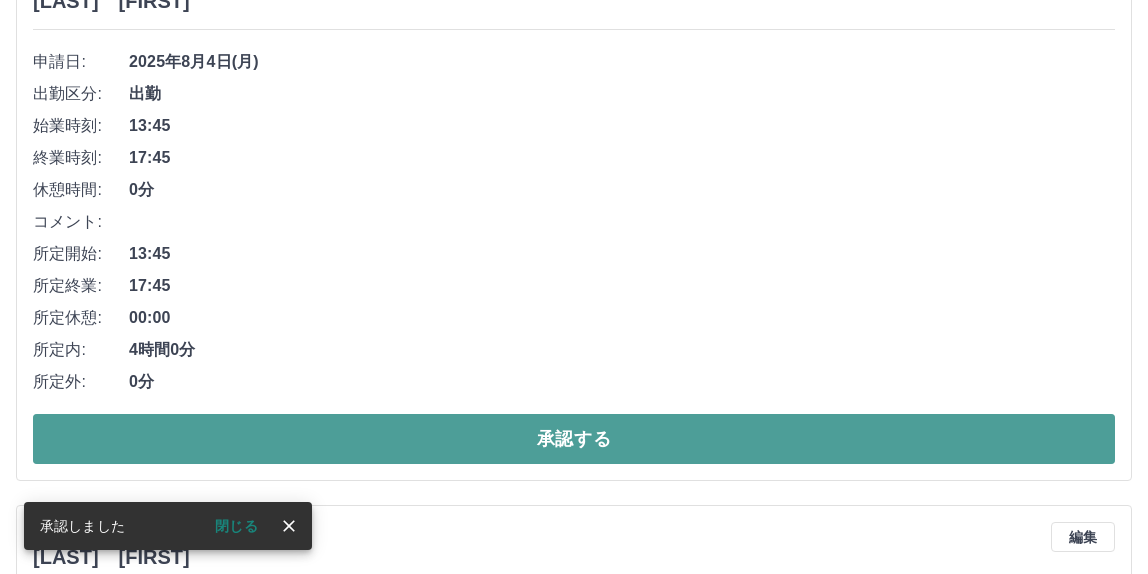 click on "承認する" at bounding box center (574, 439) 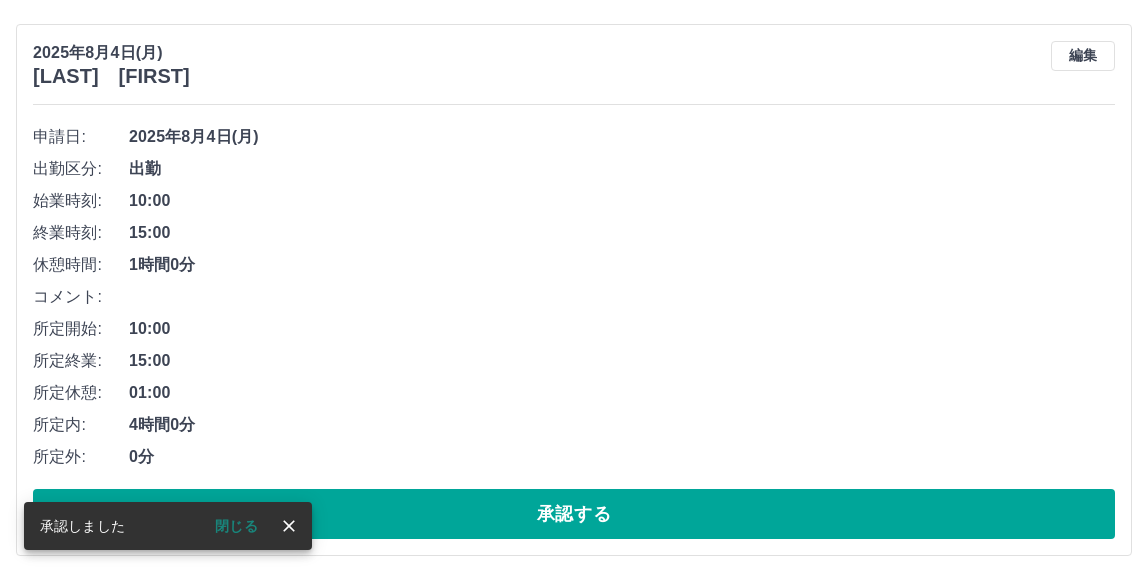 scroll, scrollTop: 215, scrollLeft: 0, axis: vertical 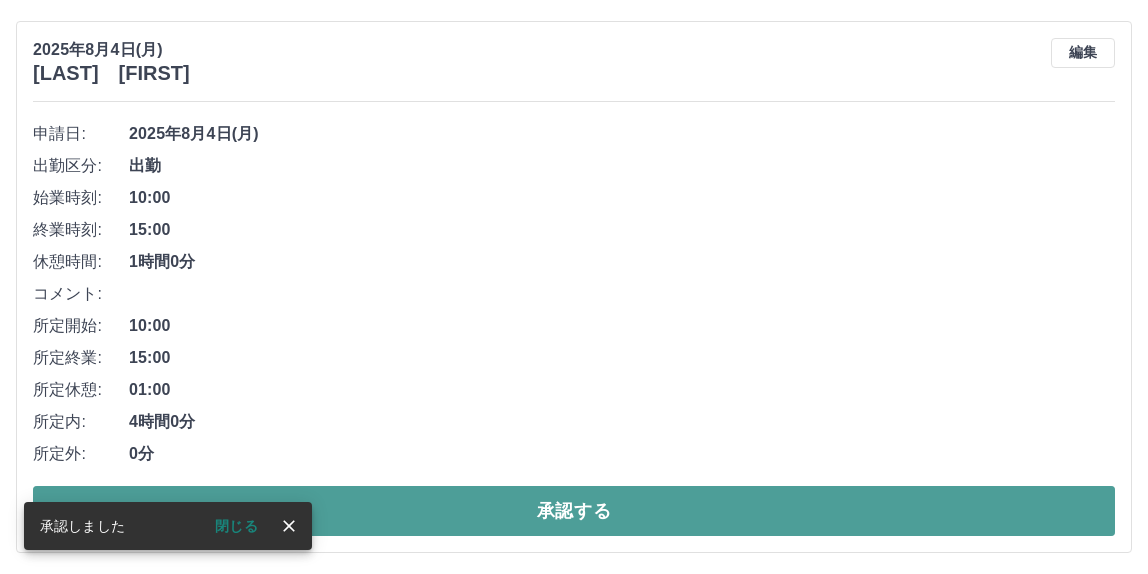 click on "承認する" at bounding box center (574, 511) 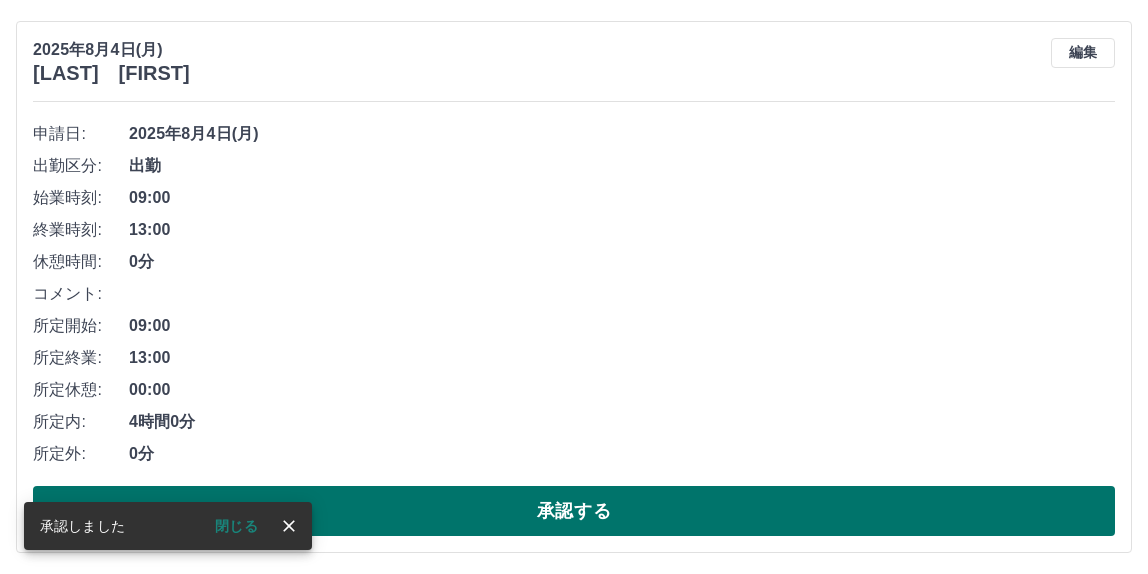 click on "承認する" at bounding box center (574, 511) 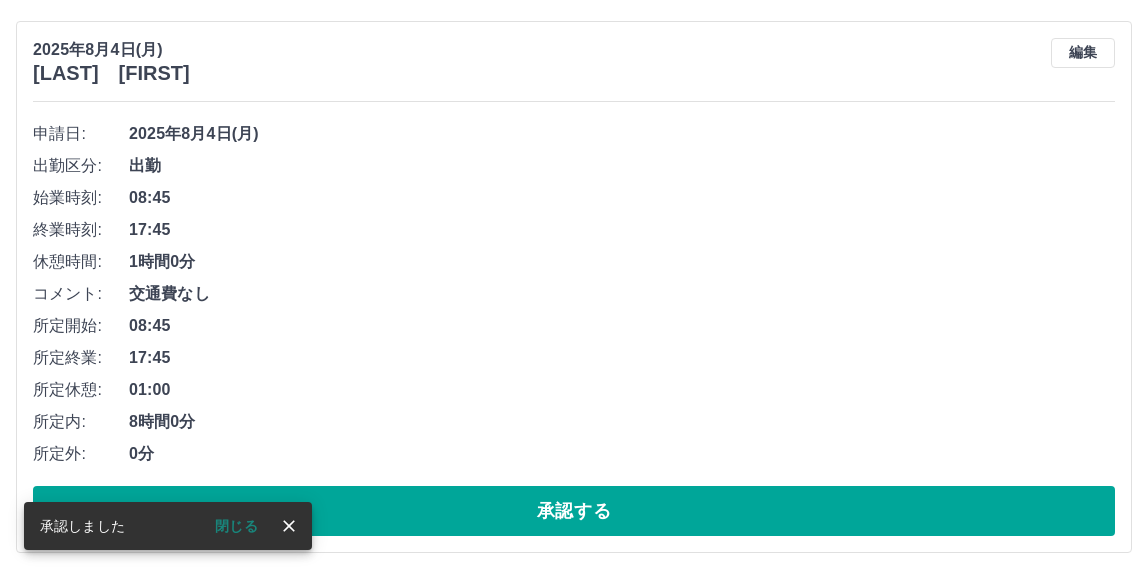 click on "承認する" at bounding box center [574, 511] 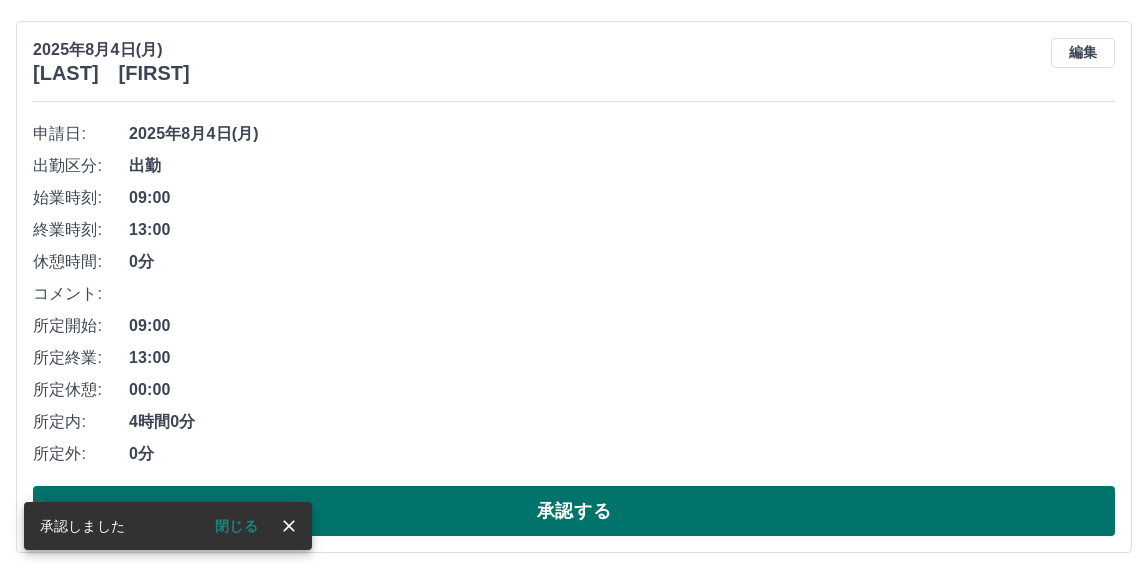 click on "承認する" at bounding box center (574, 511) 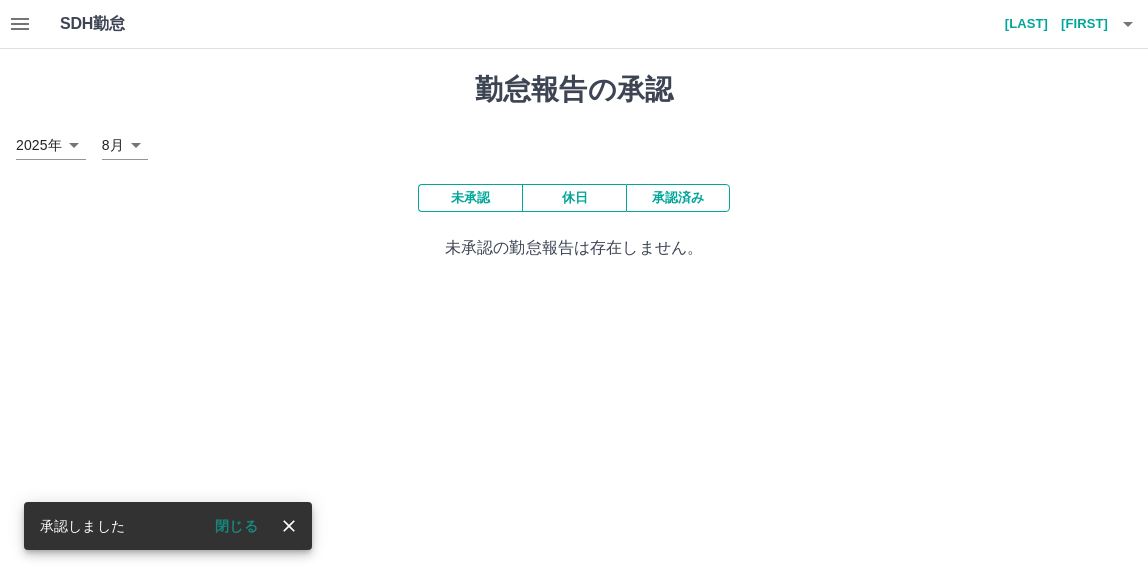 scroll, scrollTop: 0, scrollLeft: 0, axis: both 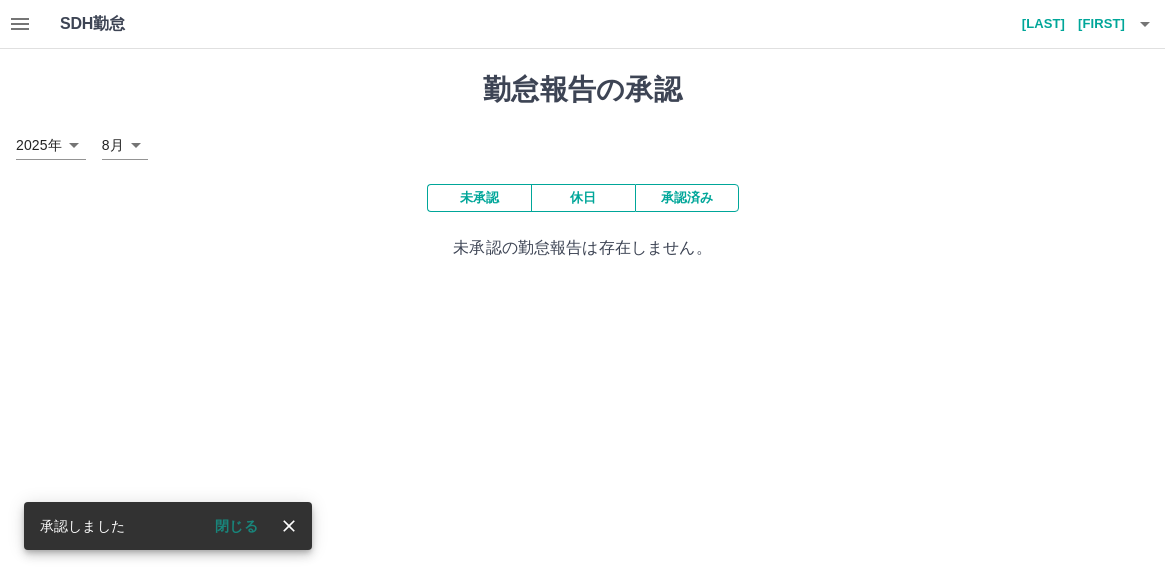 click on "承認済み" at bounding box center [687, 198] 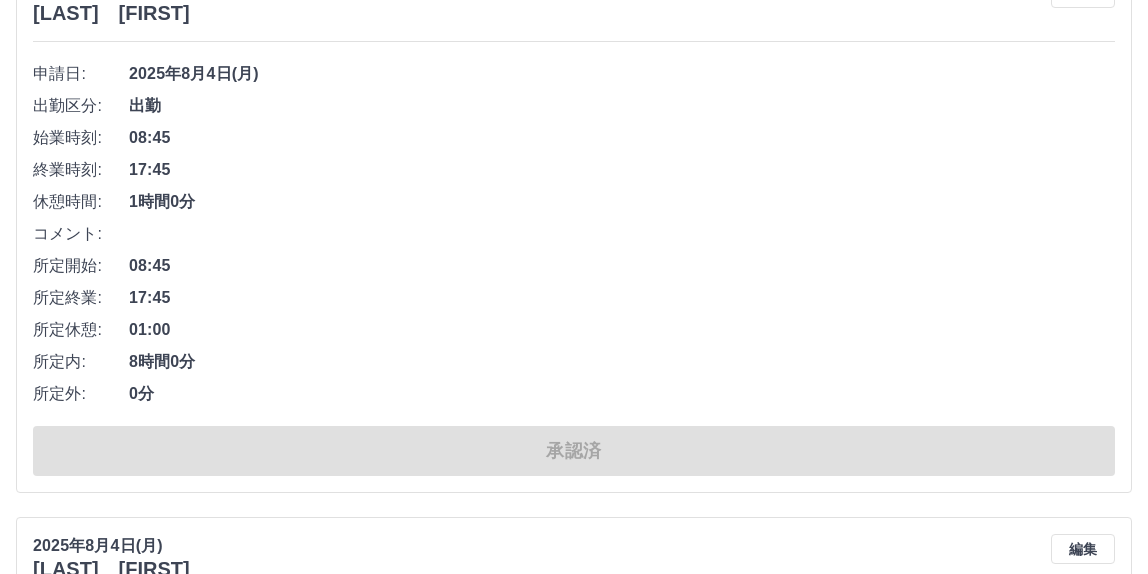 scroll, scrollTop: 0, scrollLeft: 0, axis: both 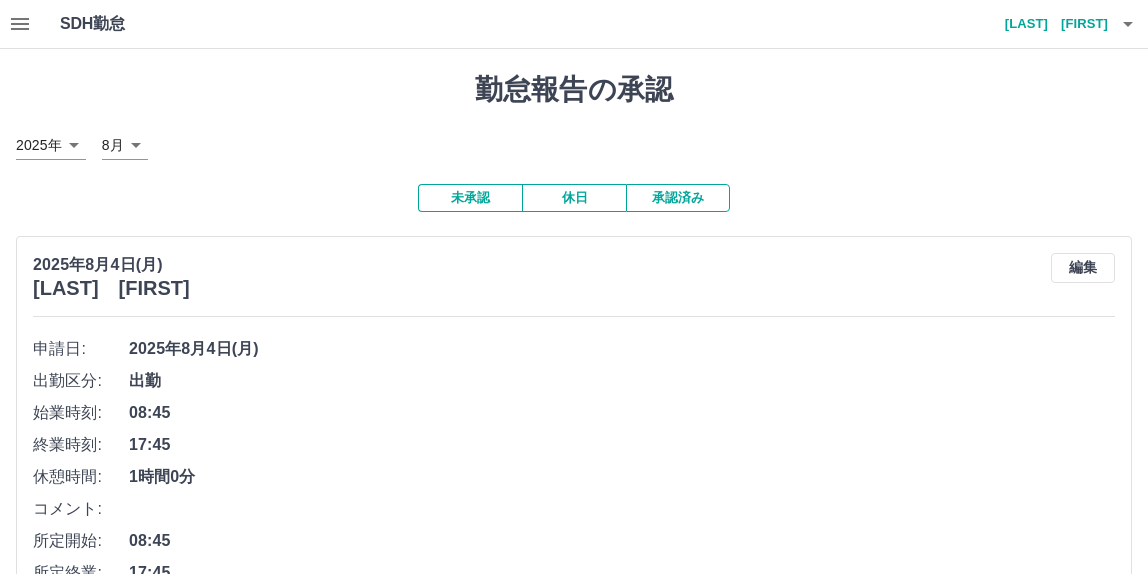 click on "未承認" at bounding box center [470, 198] 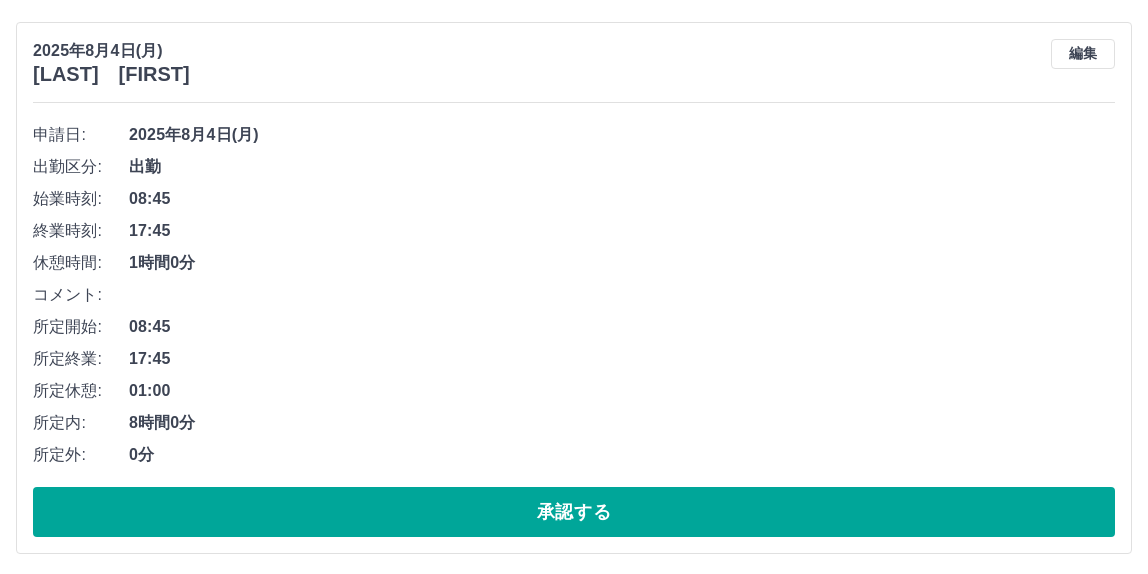 scroll, scrollTop: 220, scrollLeft: 0, axis: vertical 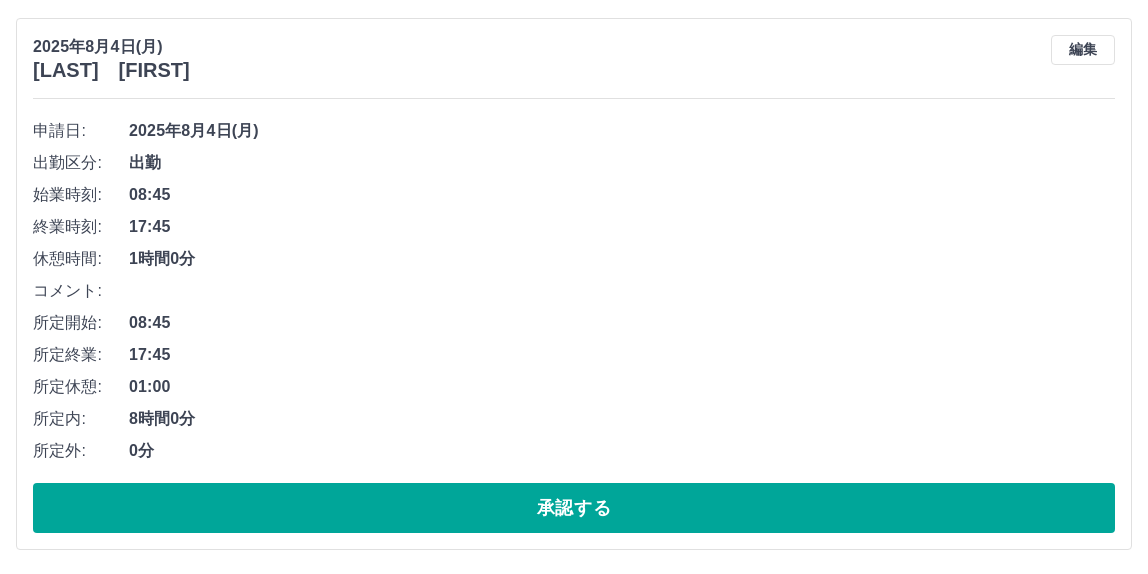 click on "08:45" at bounding box center (622, 323) 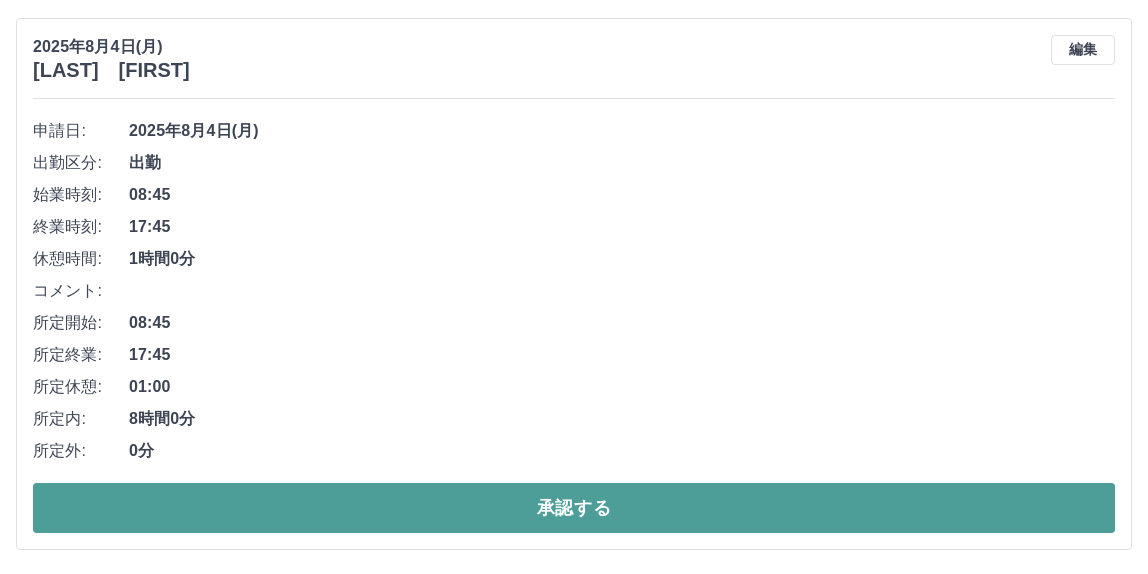 click on "承認する" at bounding box center [574, 508] 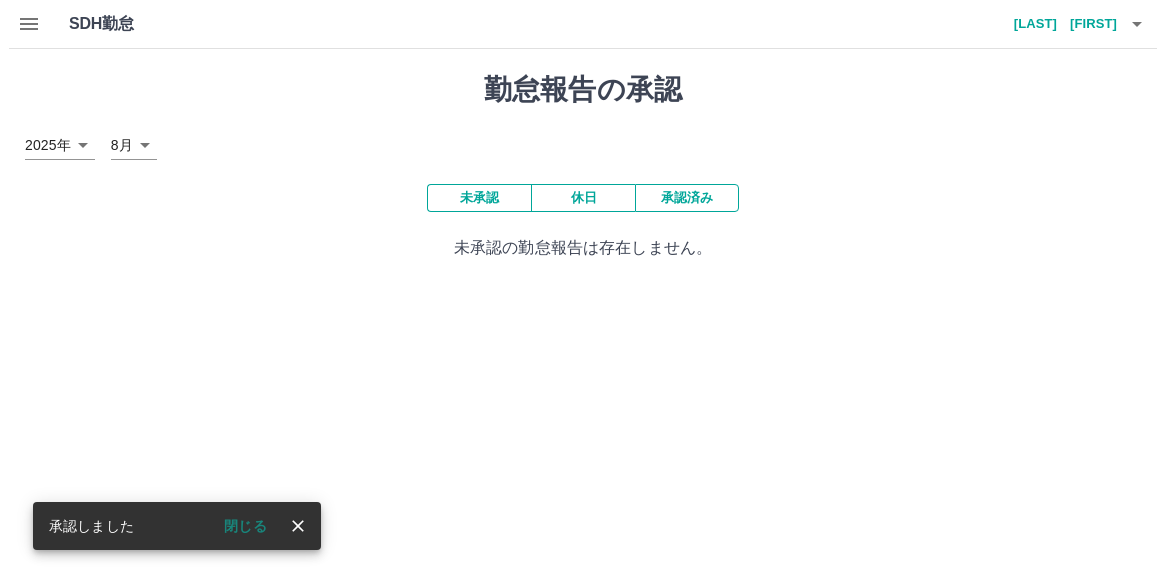 scroll, scrollTop: 0, scrollLeft: 0, axis: both 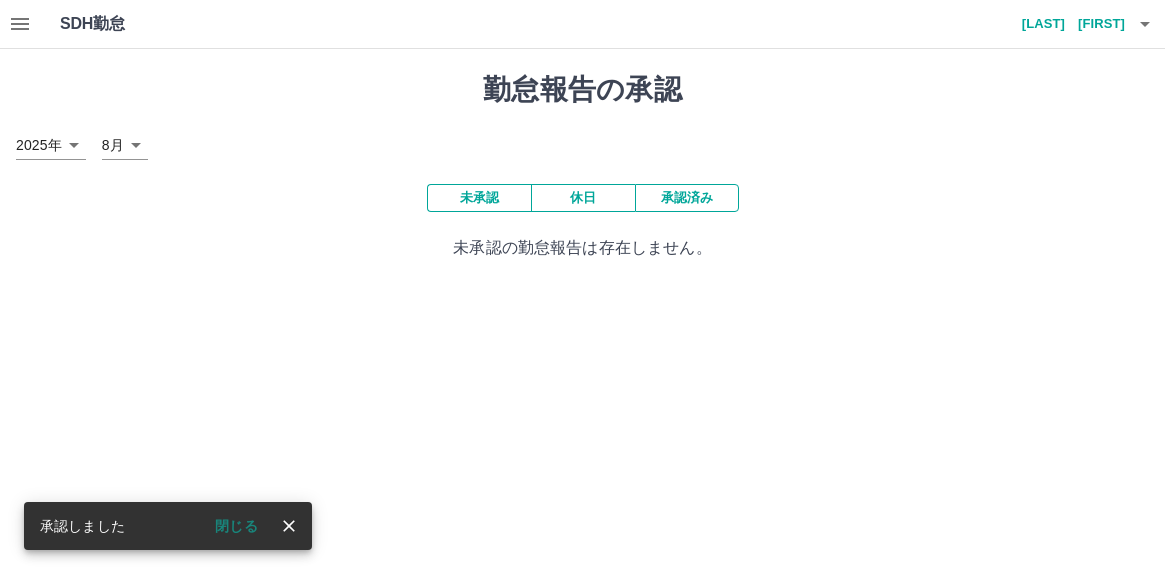 click on "SDH勤怠 [LAST]　[FIRST] 承認しました 閉じる 勤怠報告の承認 2025年 **** 8月 * 未承認 休日 承認済み 未承認の勤怠報告は存在しません。 SDH勤怠" at bounding box center (582, 142) 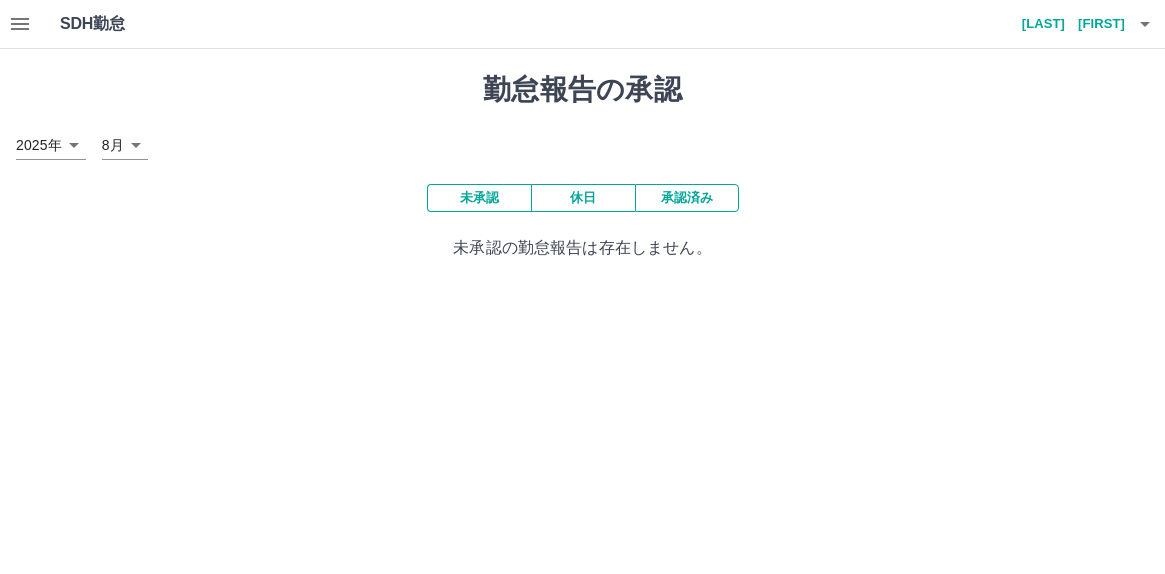 click on "SDH勤怠 [LAST]　[FIRST] 勤怠報告の承認 2025年 **** 8月 * 未承認 休日 承認済み 未承認の勤怠報告は存在しません。 SDH勤怠" at bounding box center (582, 142) 